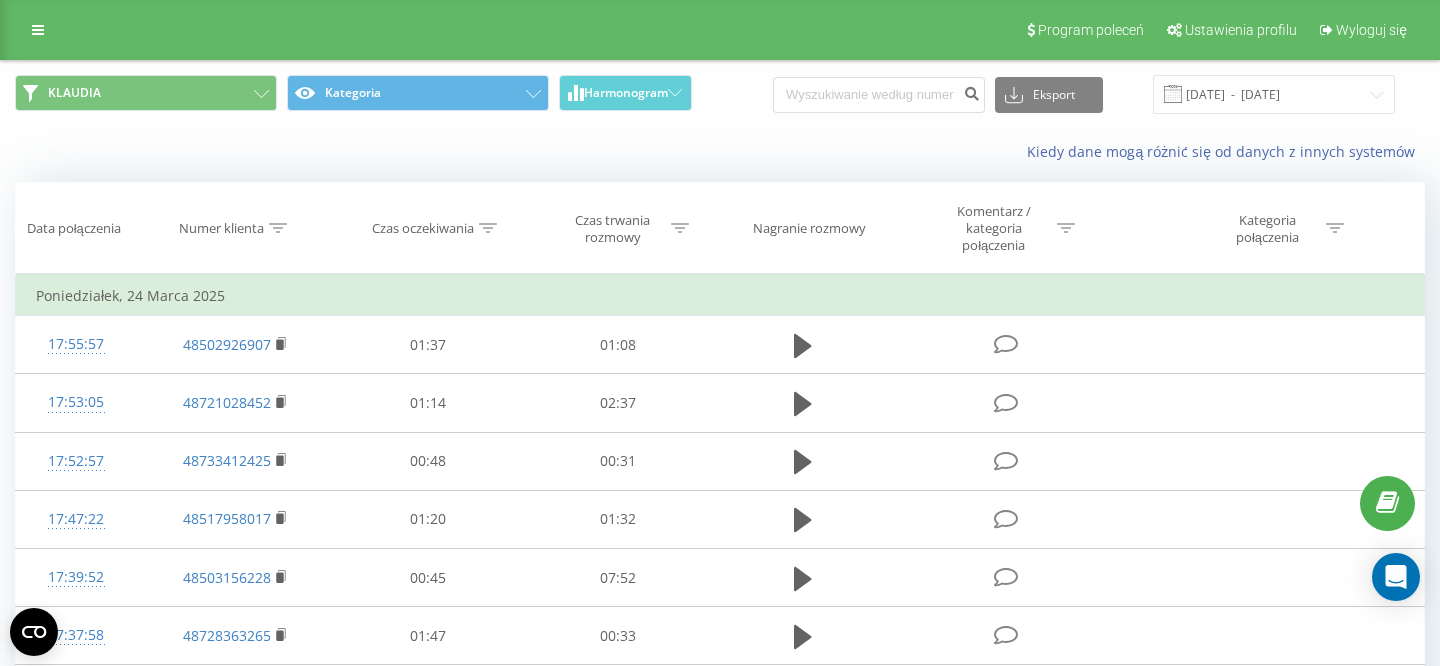 scroll, scrollTop: 0, scrollLeft: 0, axis: both 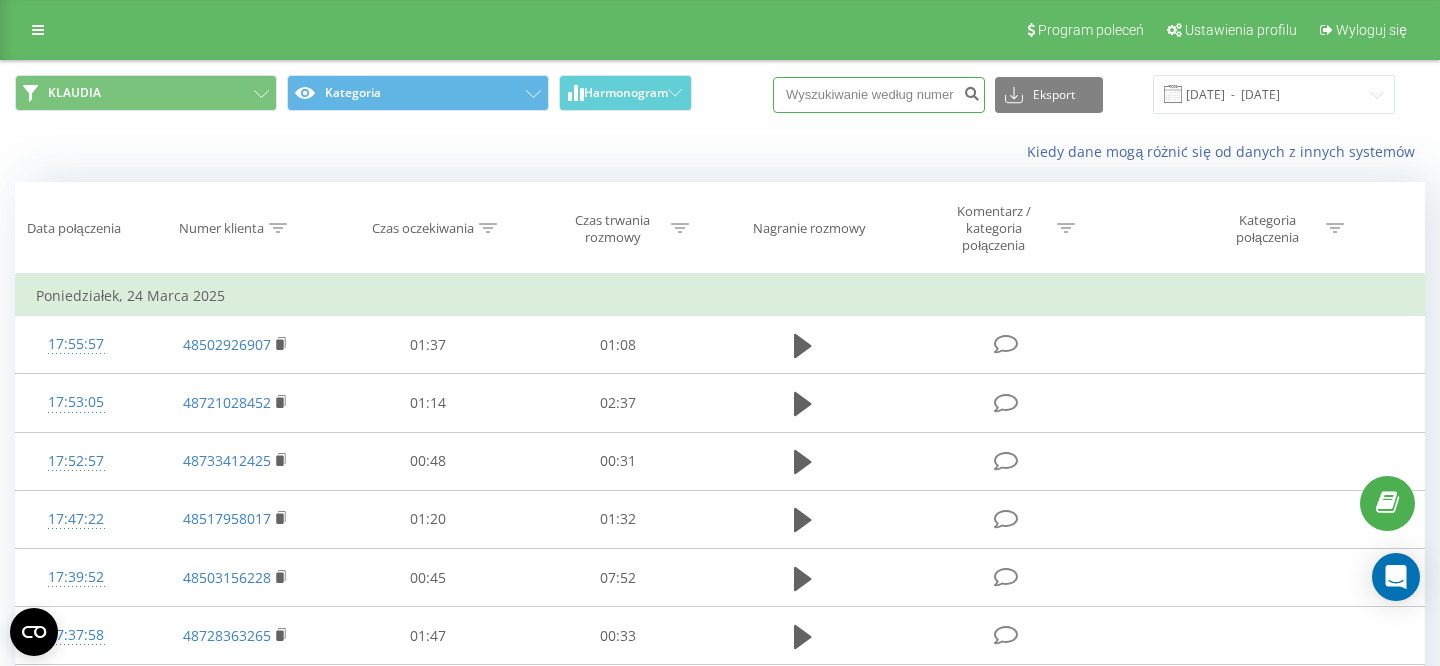 click at bounding box center (879, 95) 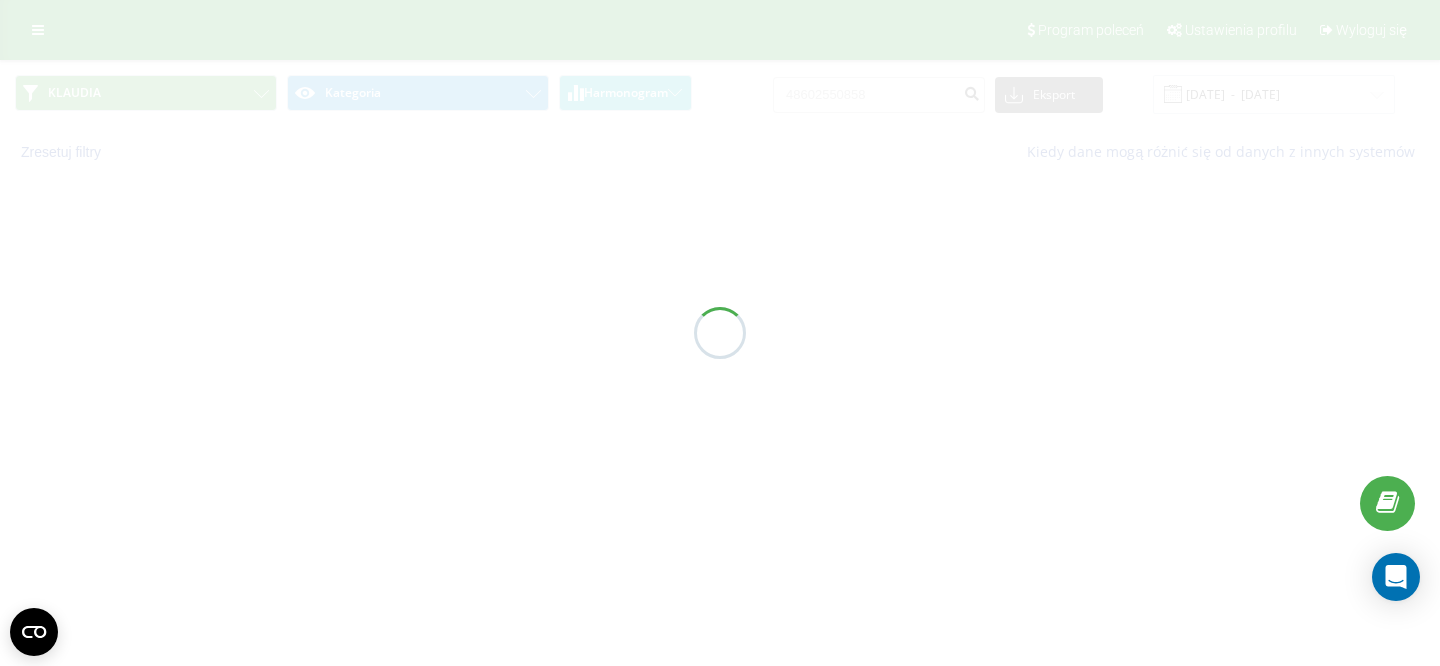 scroll, scrollTop: 0, scrollLeft: 0, axis: both 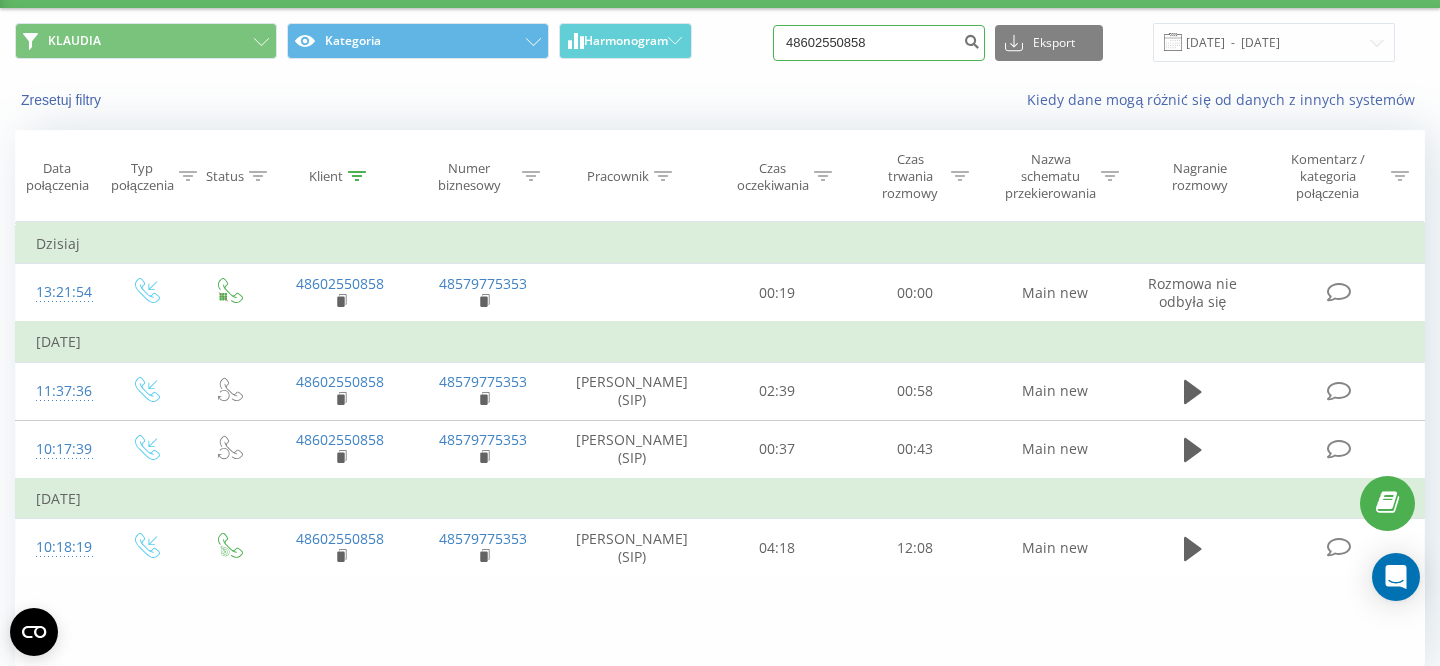 click on "48602550858" at bounding box center (879, 43) 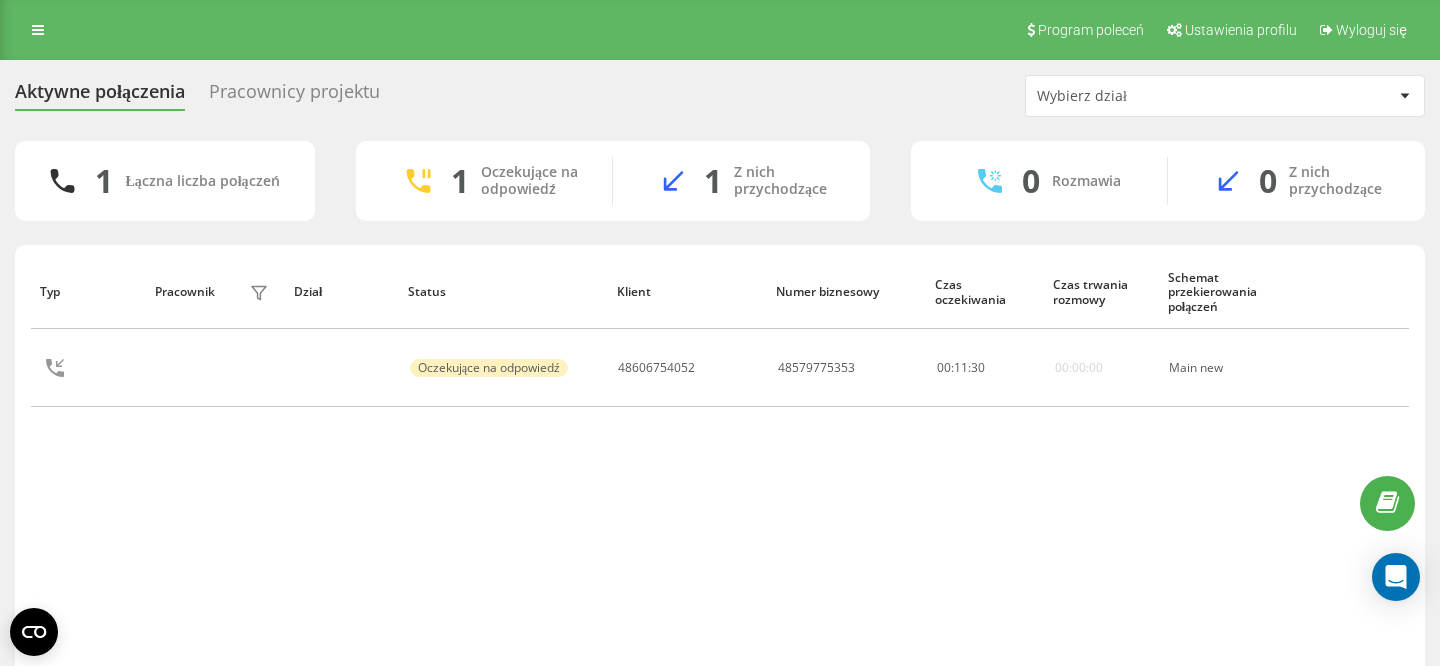 scroll, scrollTop: 0, scrollLeft: 0, axis: both 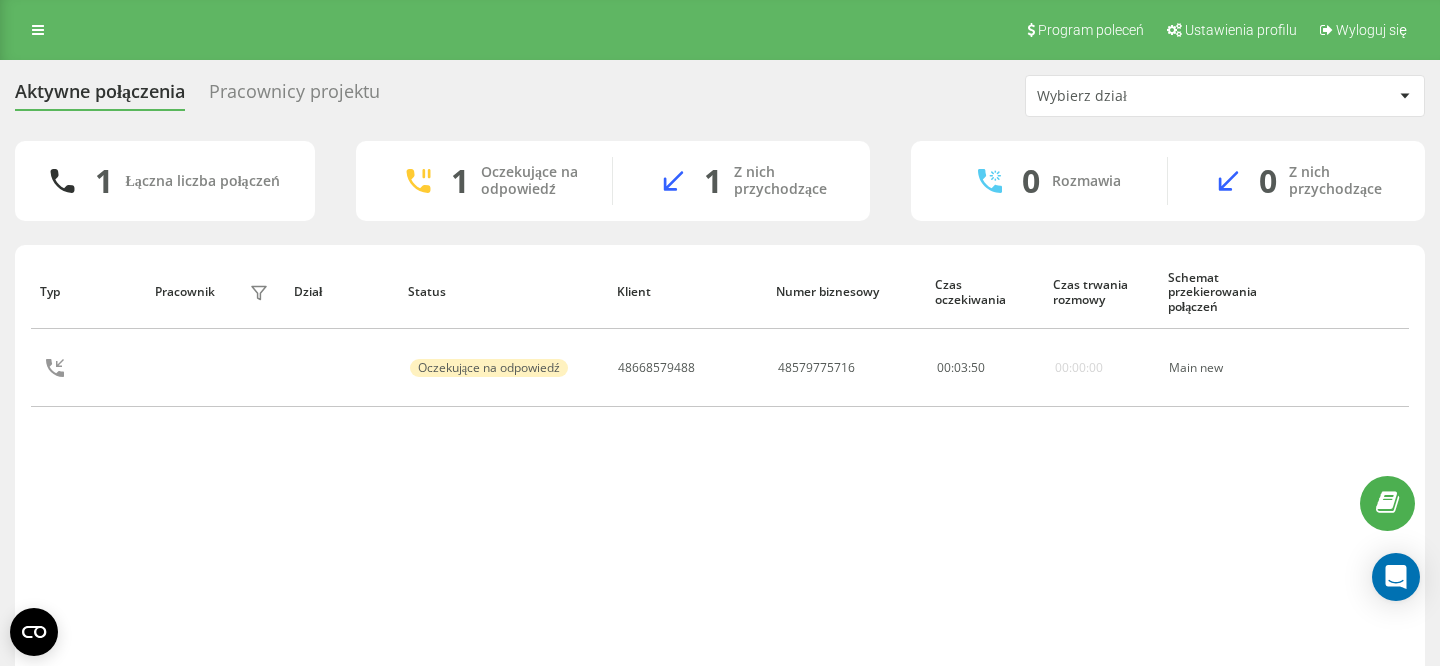 click on "Typ Pracownik  filtra  Dział Status Klient Numer biznesowy Czas oczekiwania Czas trwania rozmowy Schemat przekierowania połączeń Oczekujące na odpowiedź 48668579488 48579775716 00 : 03 : 50 00:00:00 Main new" at bounding box center [720, 471] 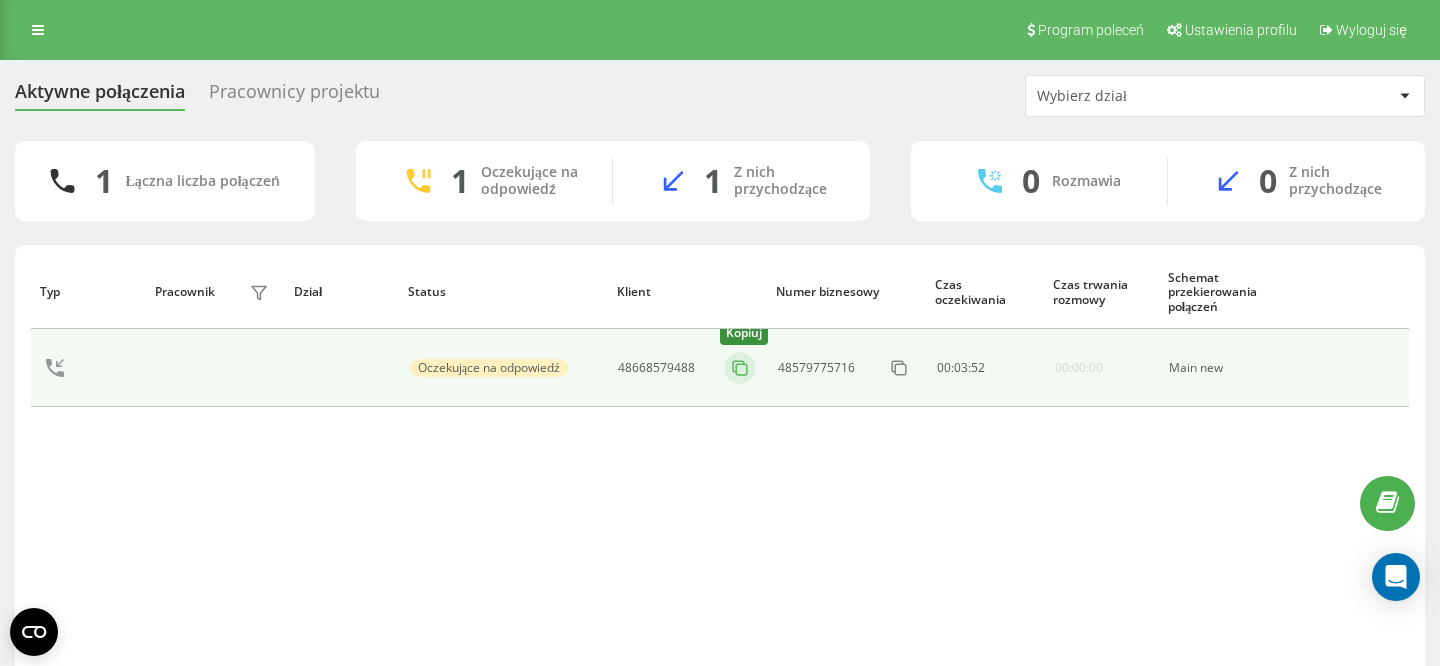 click 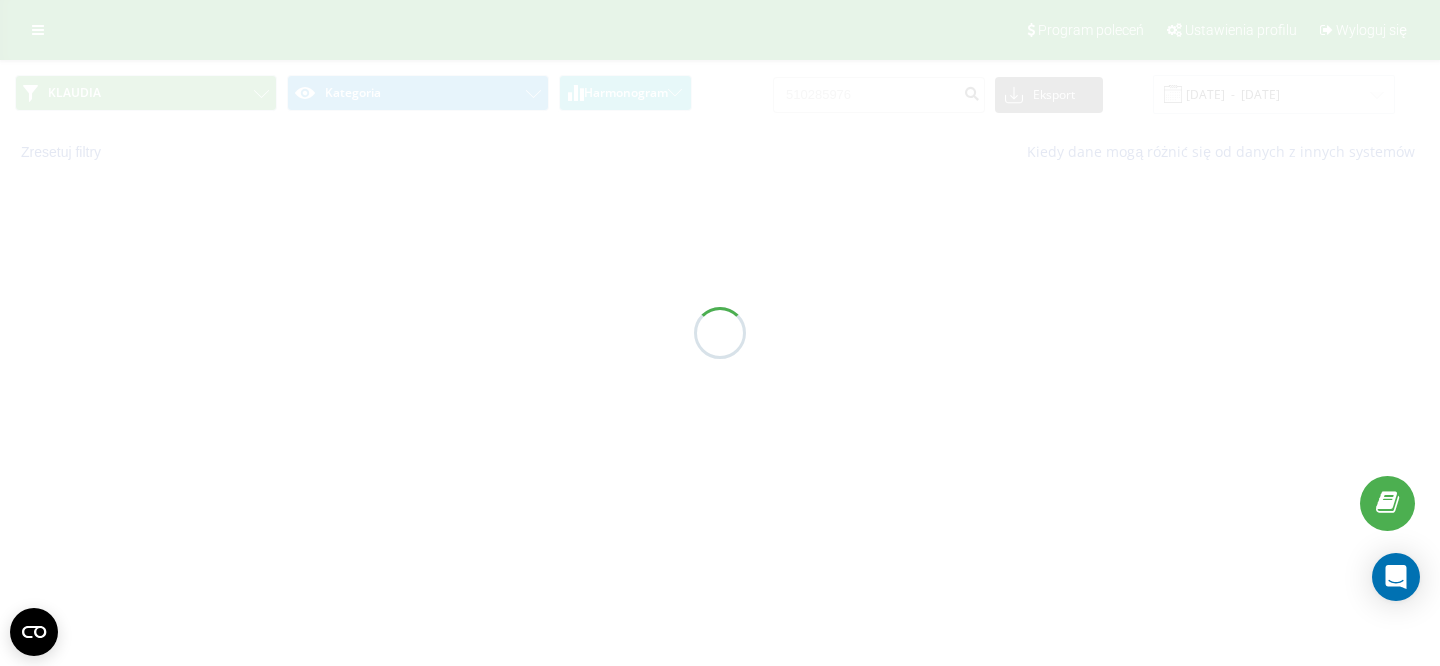 scroll, scrollTop: 0, scrollLeft: 0, axis: both 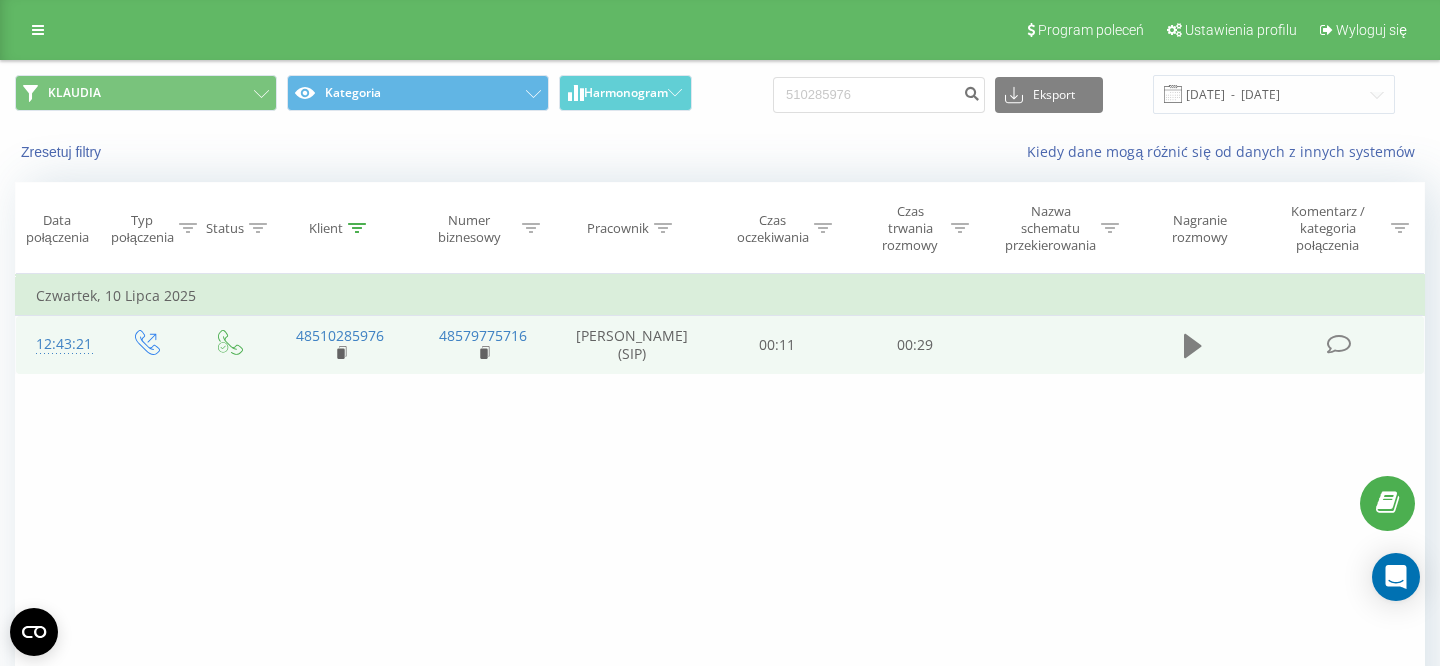 click 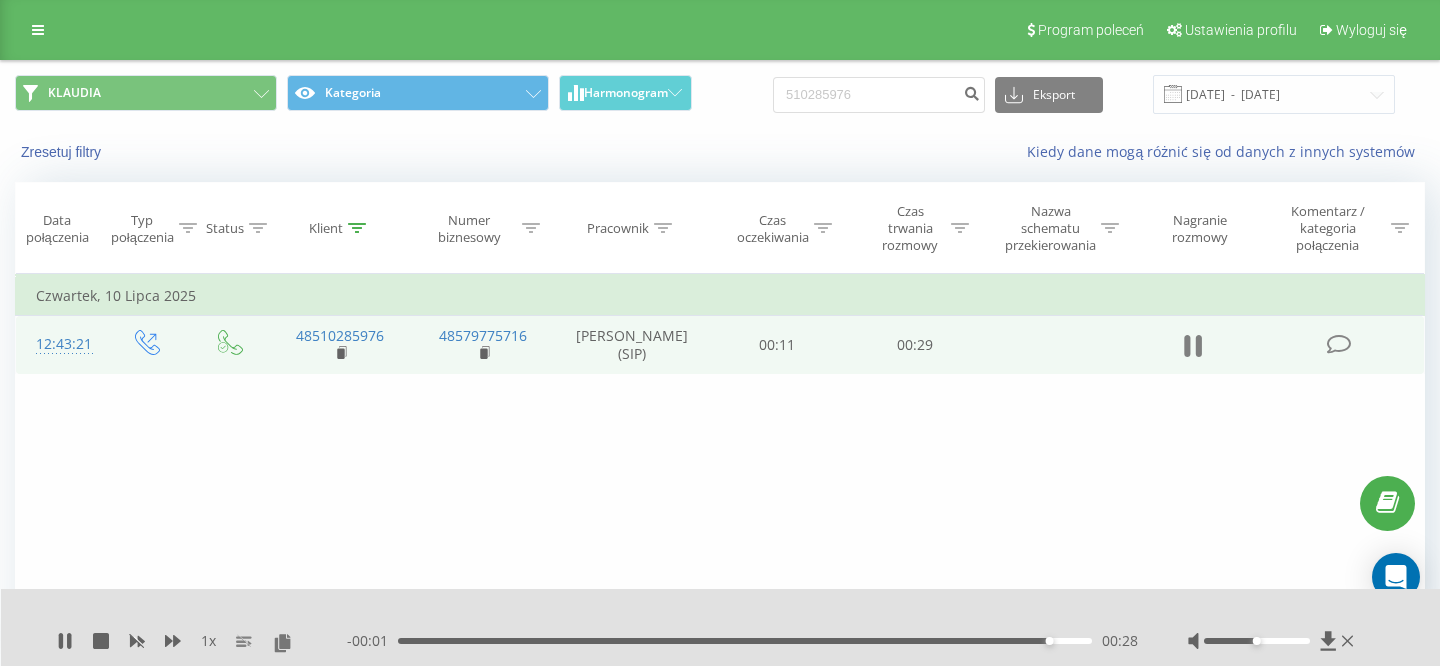 click 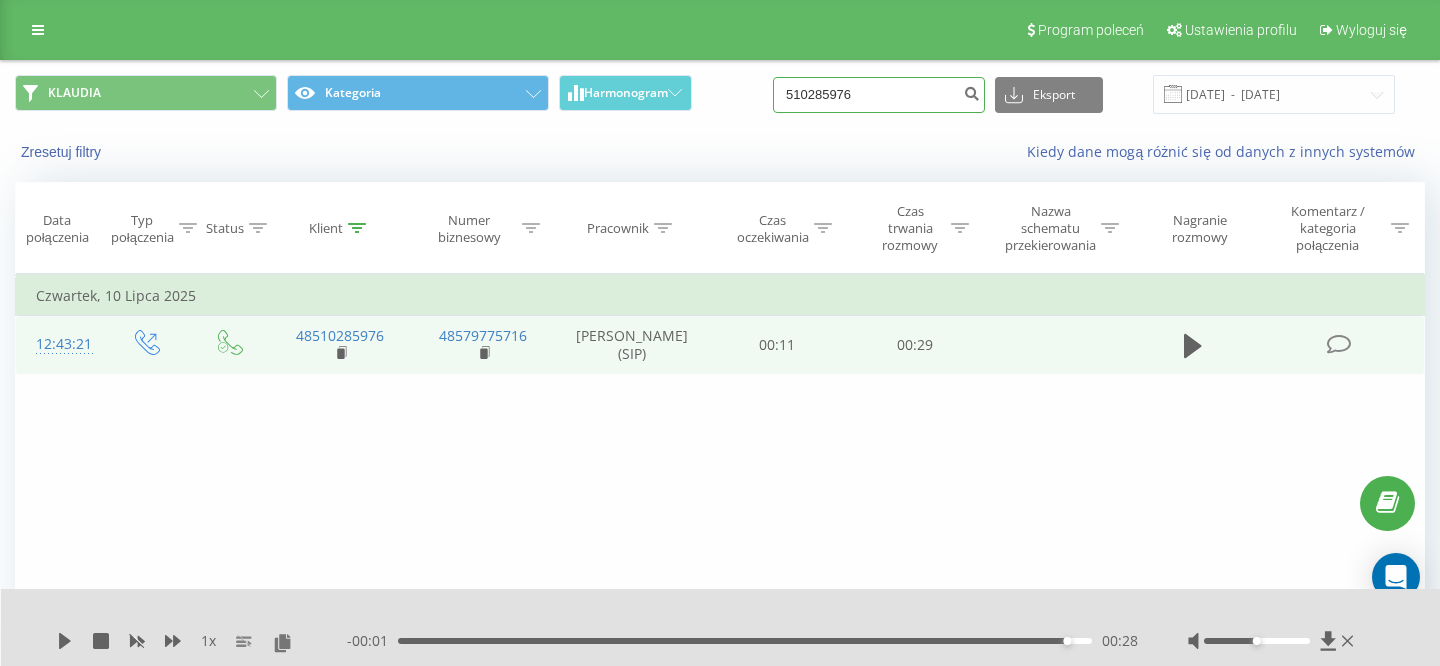 click on "510285976" at bounding box center (879, 95) 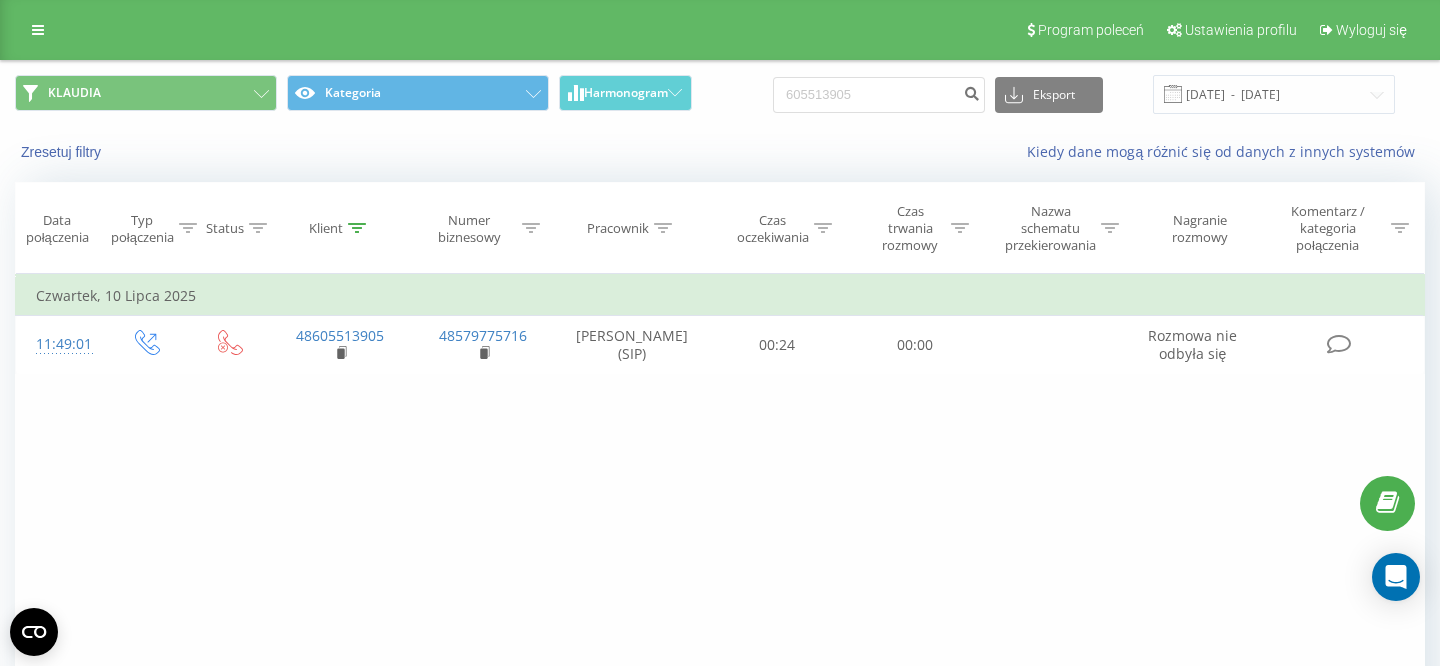 scroll, scrollTop: 0, scrollLeft: 0, axis: both 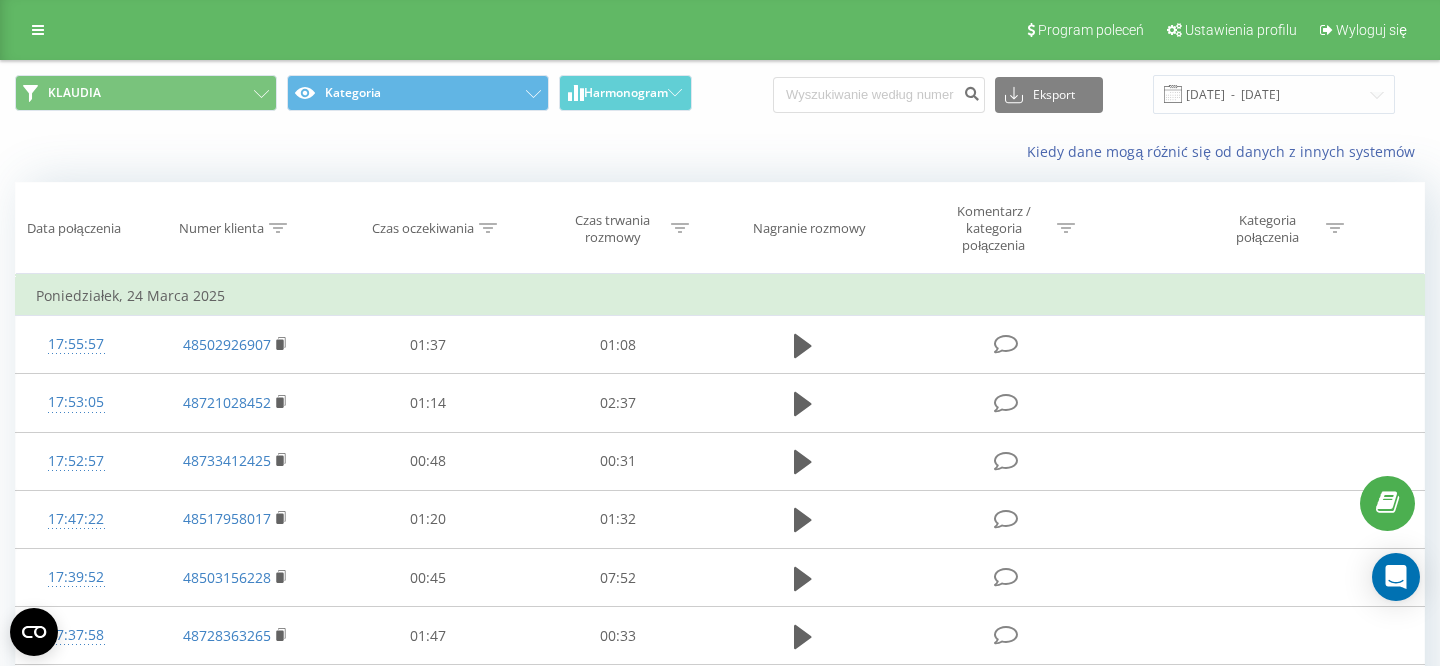 type on "48668579488" 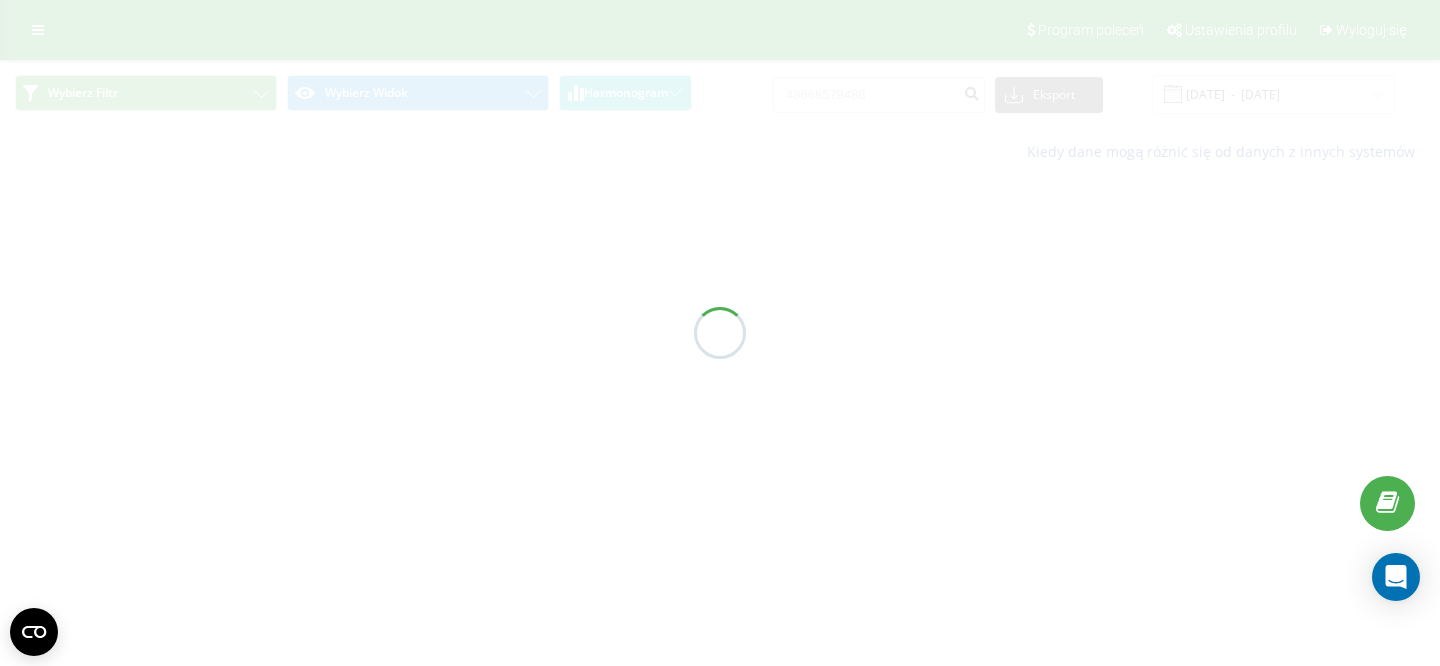 scroll, scrollTop: 0, scrollLeft: 0, axis: both 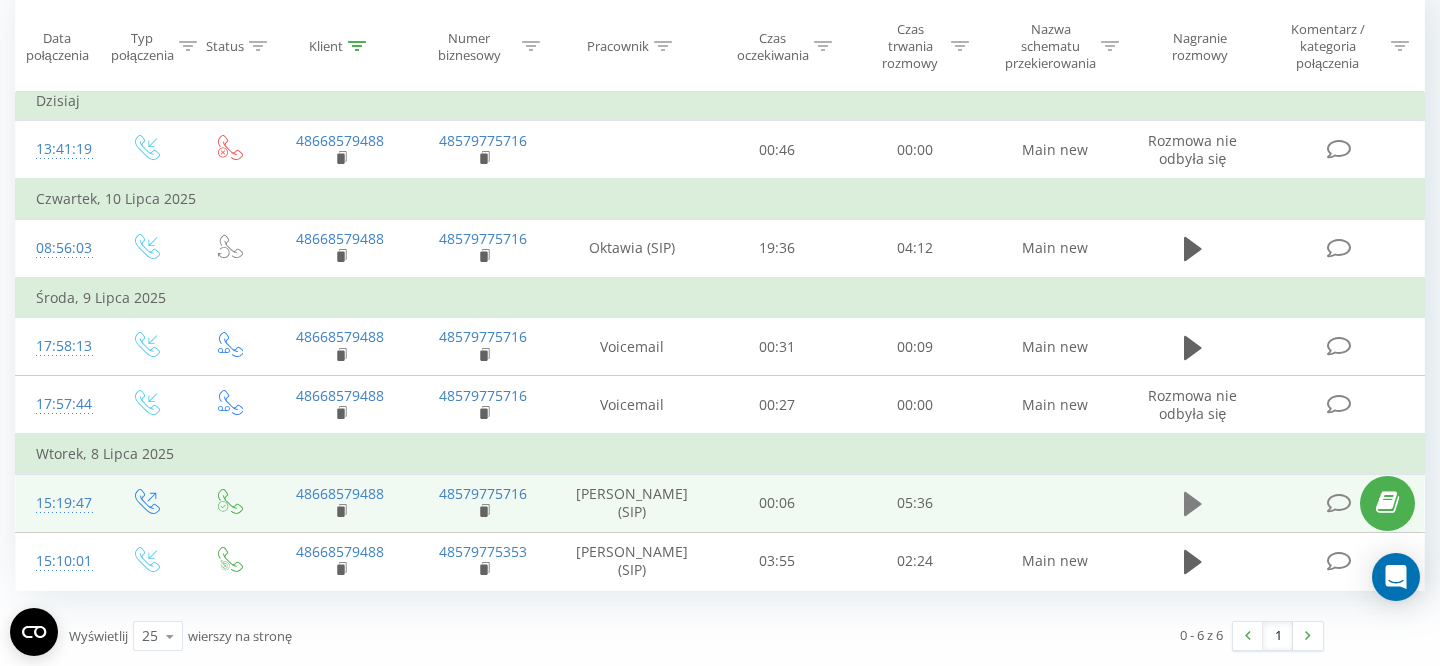 click 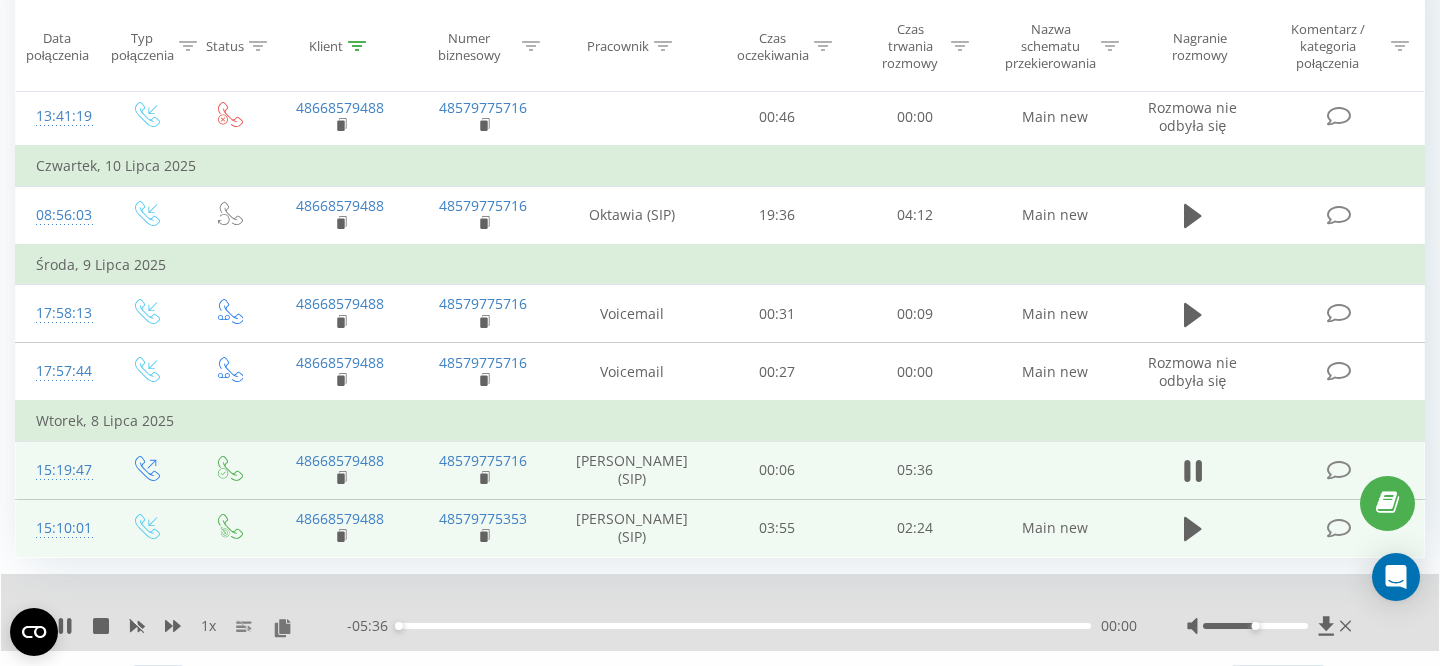 scroll, scrollTop: 305, scrollLeft: 0, axis: vertical 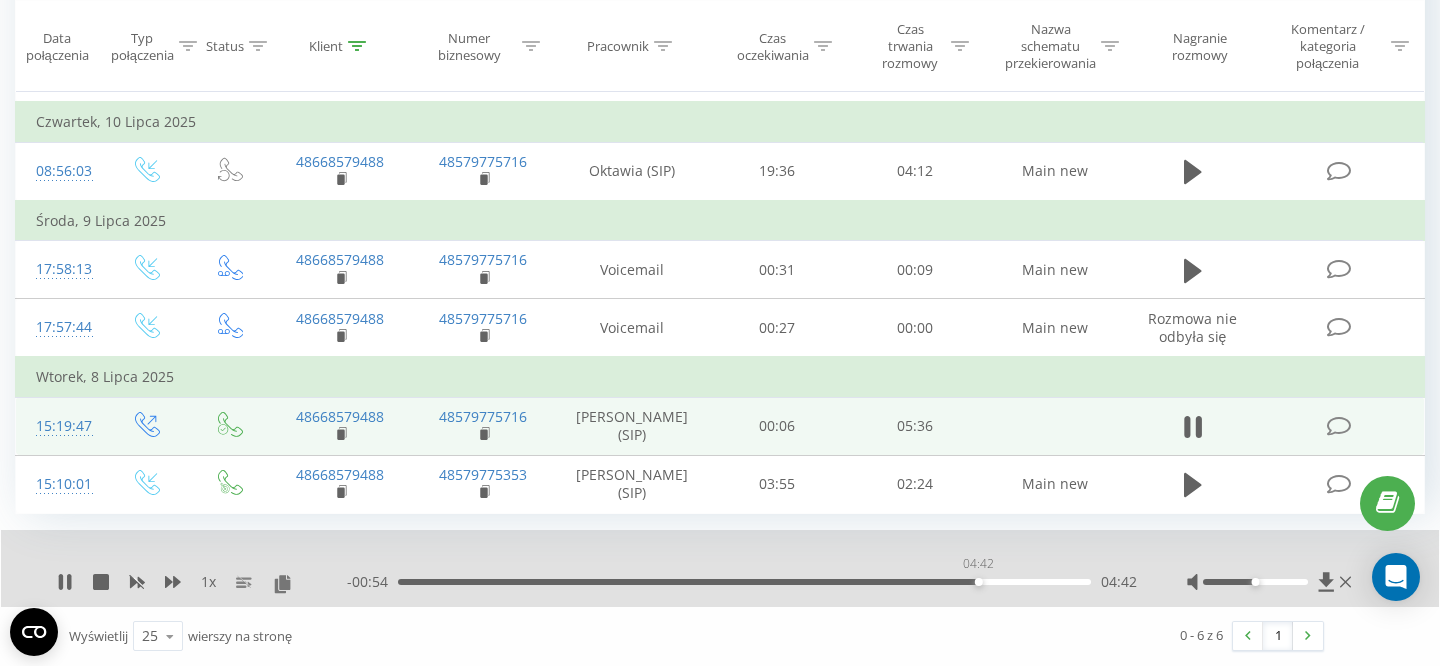 click on "04:42" at bounding box center [744, 582] 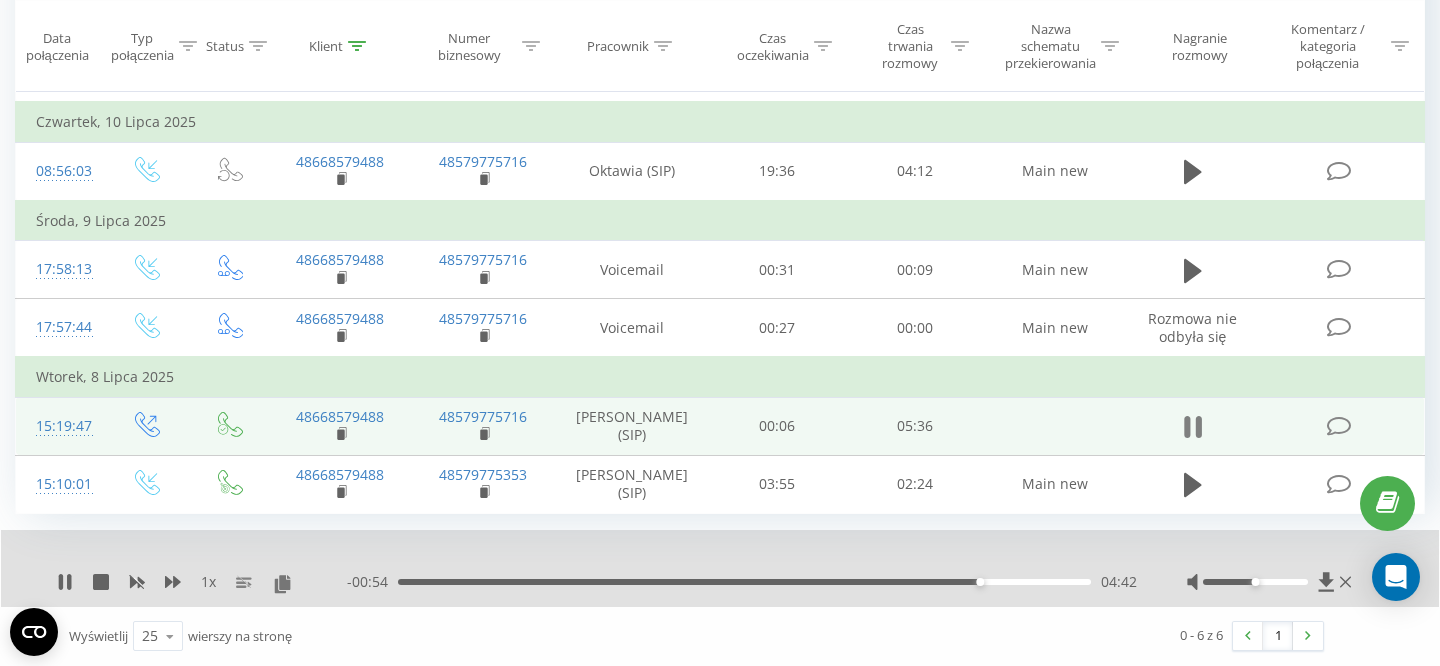 click 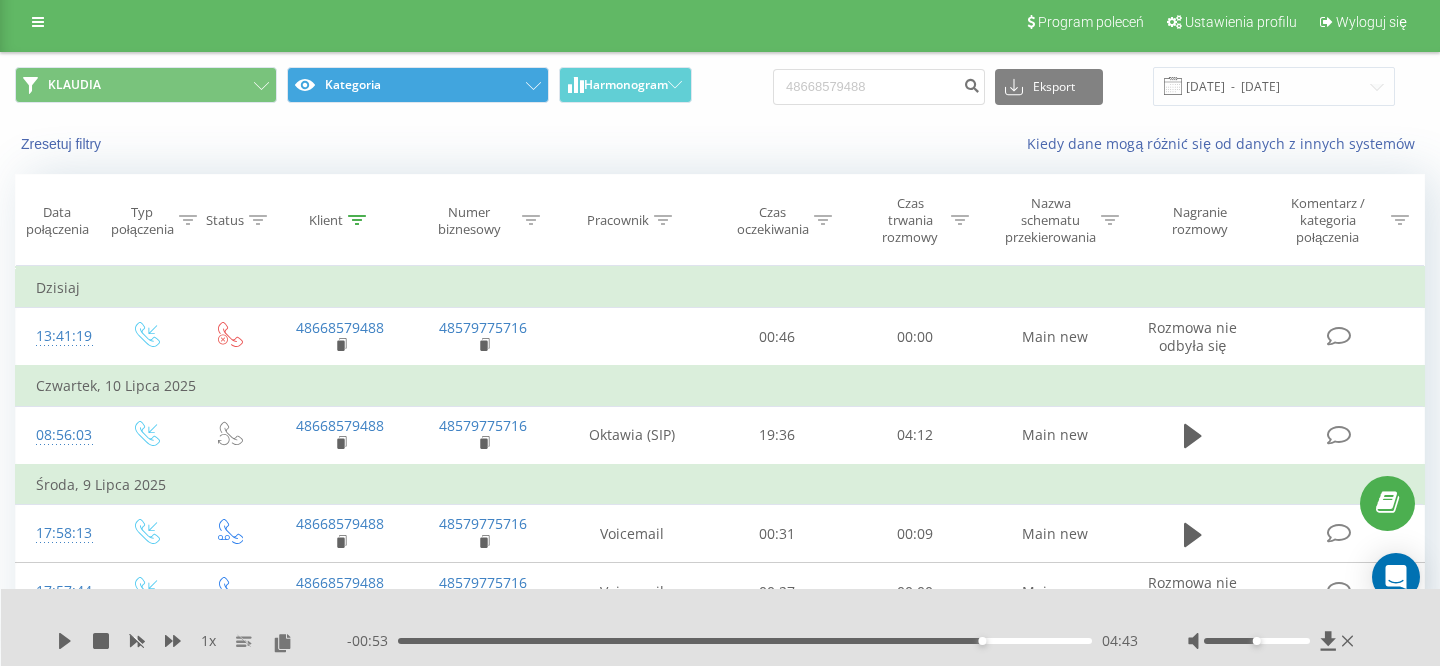 scroll, scrollTop: 0, scrollLeft: 0, axis: both 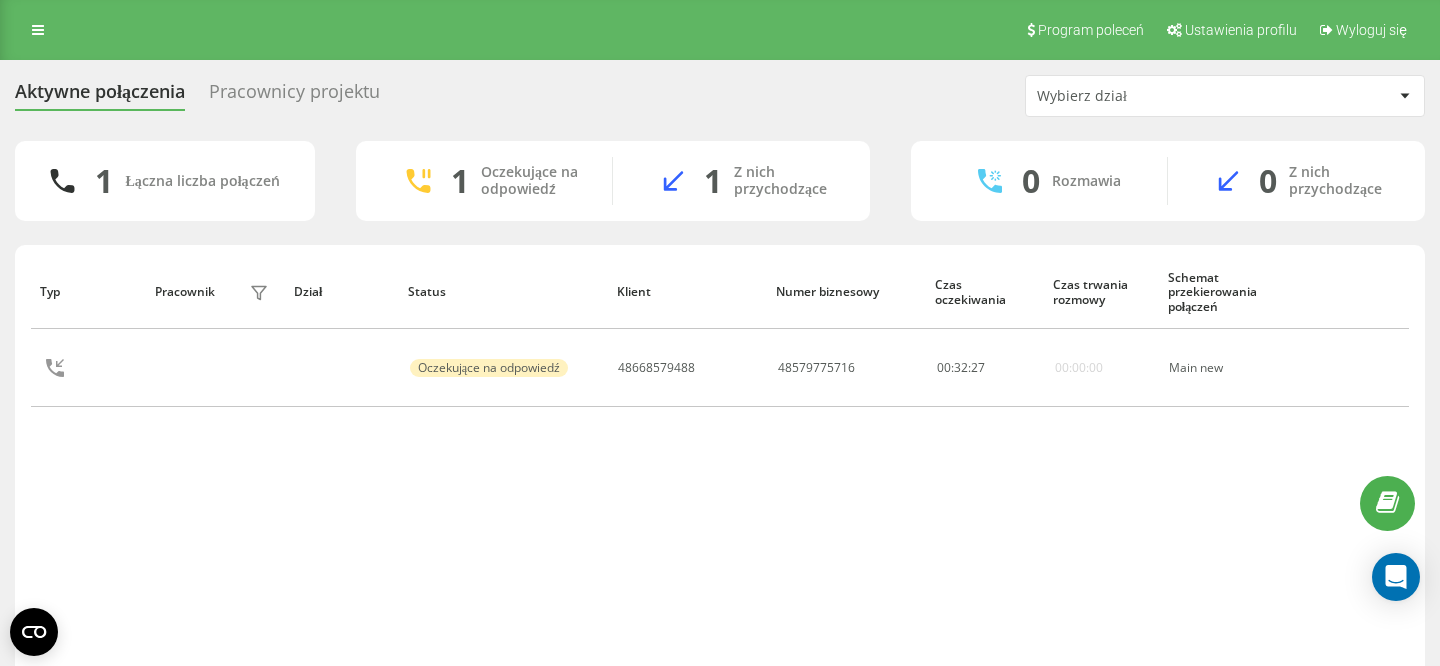 click on "Typ Pracownik  filtra  Dział Status Klient Numer biznesowy Czas oczekiwania Czas trwania rozmowy Schemat przekierowania połączeń Oczekujące na odpowiedź 48668579488 48579775716 00 : 32 : 27 00:00:00 Main new" at bounding box center (720, 471) 